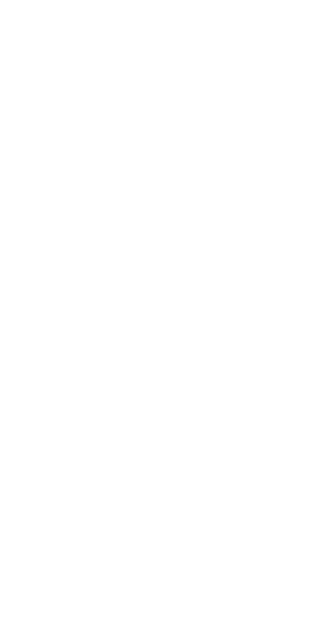 scroll, scrollTop: 0, scrollLeft: 0, axis: both 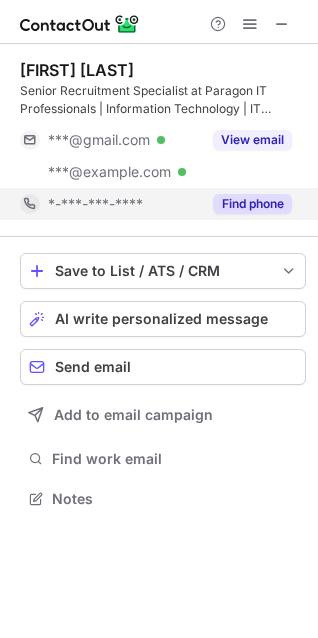 click on "Find phone" at bounding box center [252, 204] 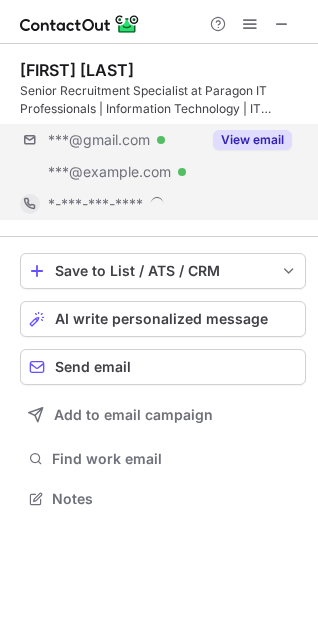 scroll, scrollTop: 10, scrollLeft: 10, axis: both 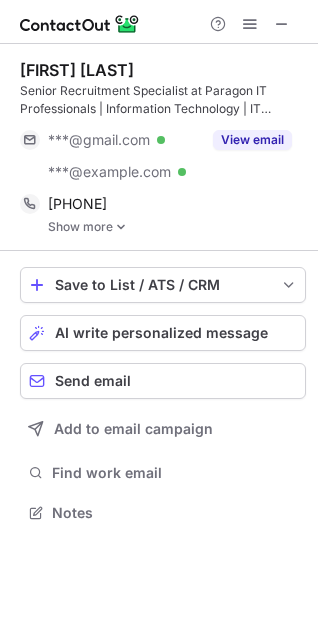 click on "Show more" at bounding box center (177, 227) 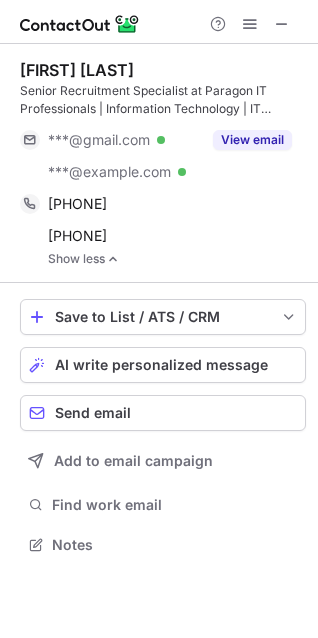 scroll, scrollTop: 10, scrollLeft: 10, axis: both 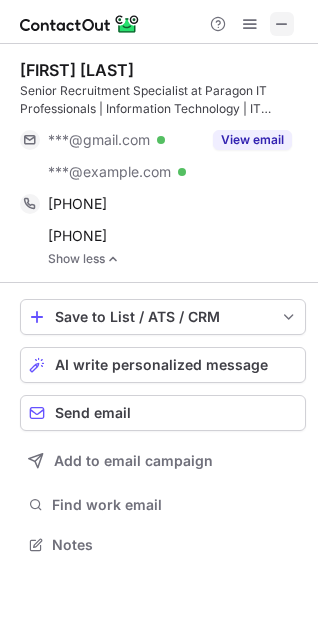click at bounding box center [282, 24] 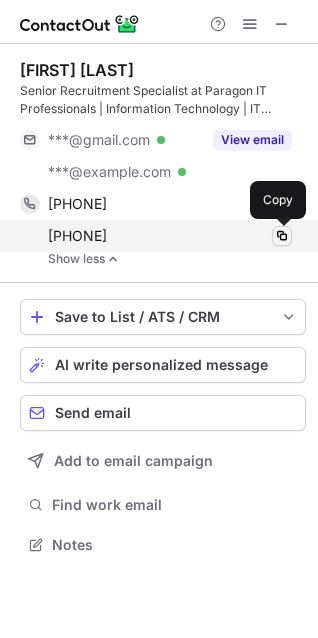 click at bounding box center [282, 236] 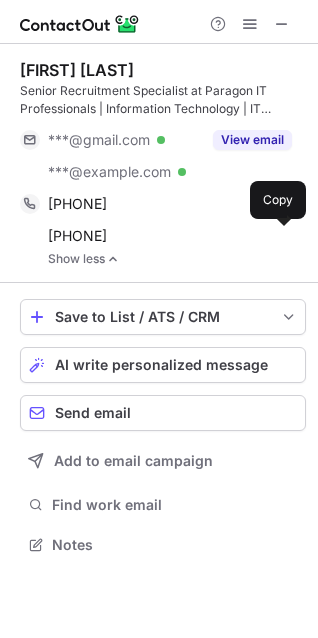 type 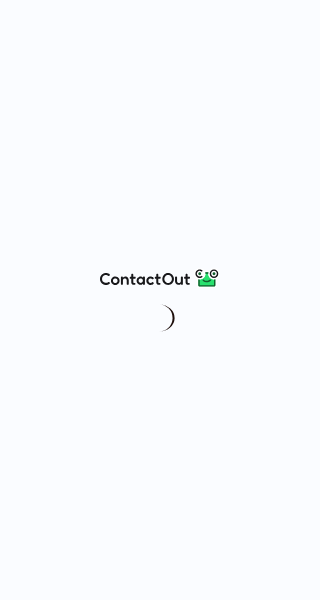 scroll, scrollTop: 0, scrollLeft: 0, axis: both 